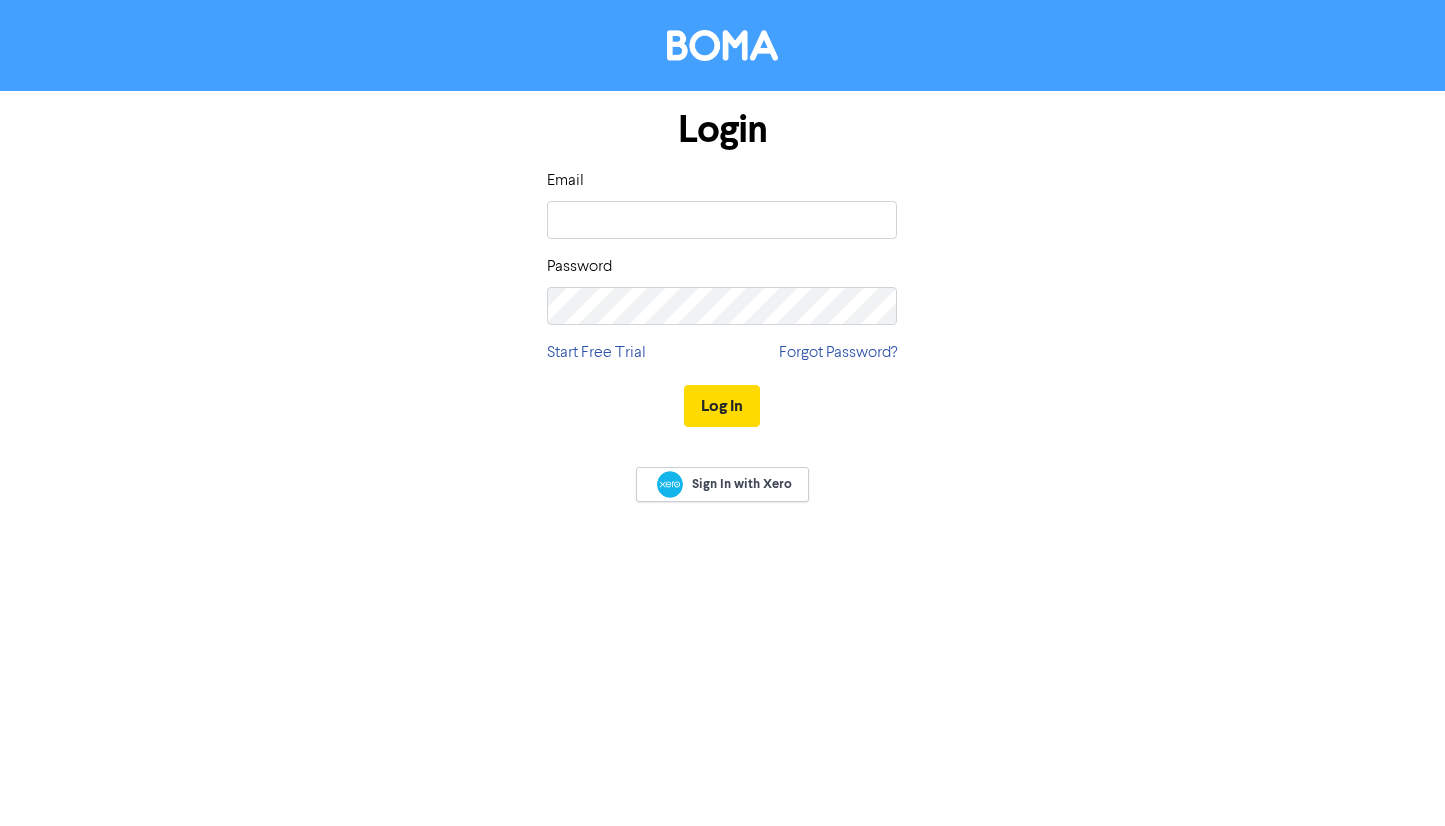 scroll, scrollTop: 0, scrollLeft: 0, axis: both 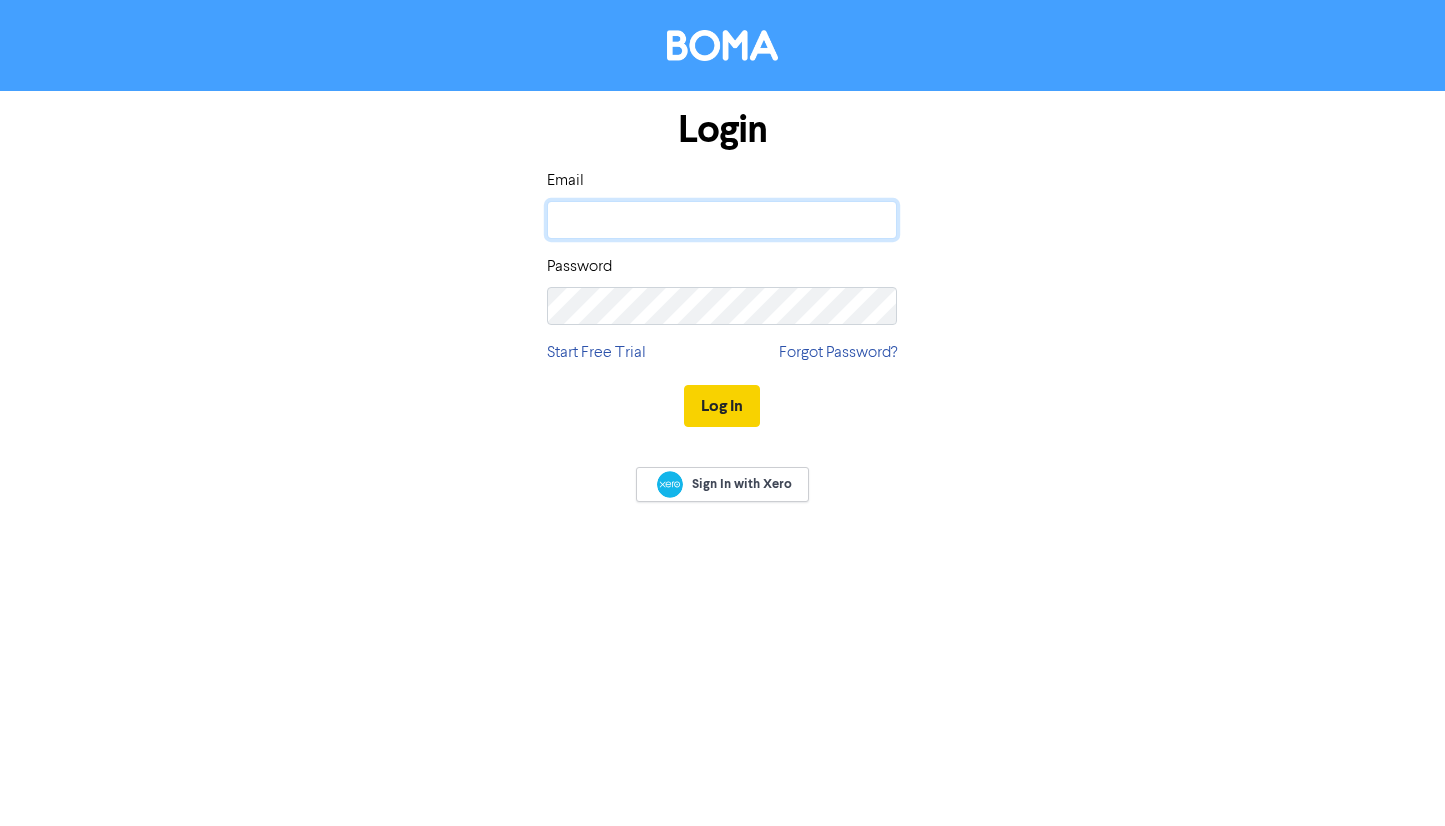type on "[EMAIL_ADDRESS][DOMAIN_NAME]" 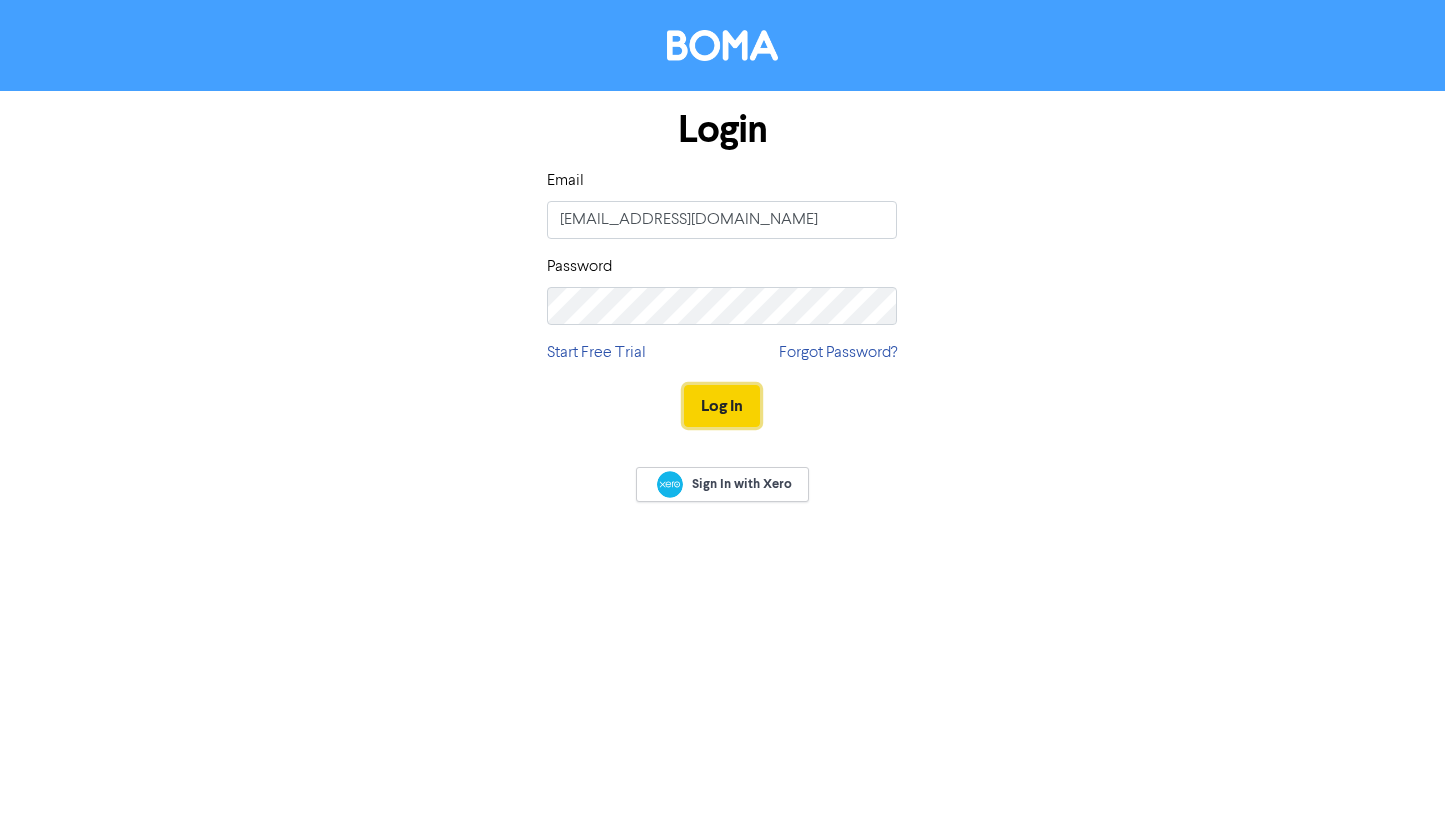 click on "Log In" at bounding box center [722, 406] 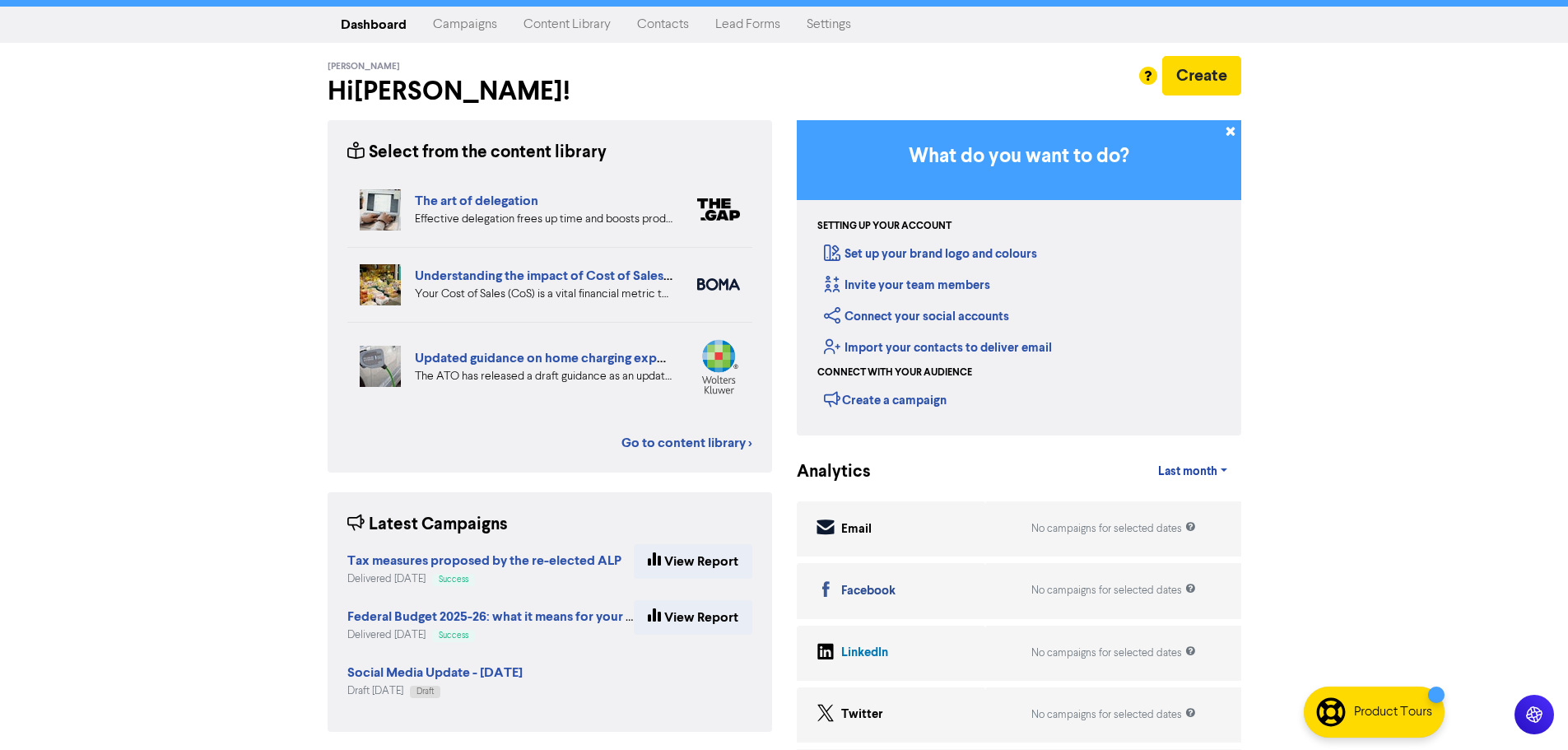 scroll, scrollTop: 0, scrollLeft: 0, axis: both 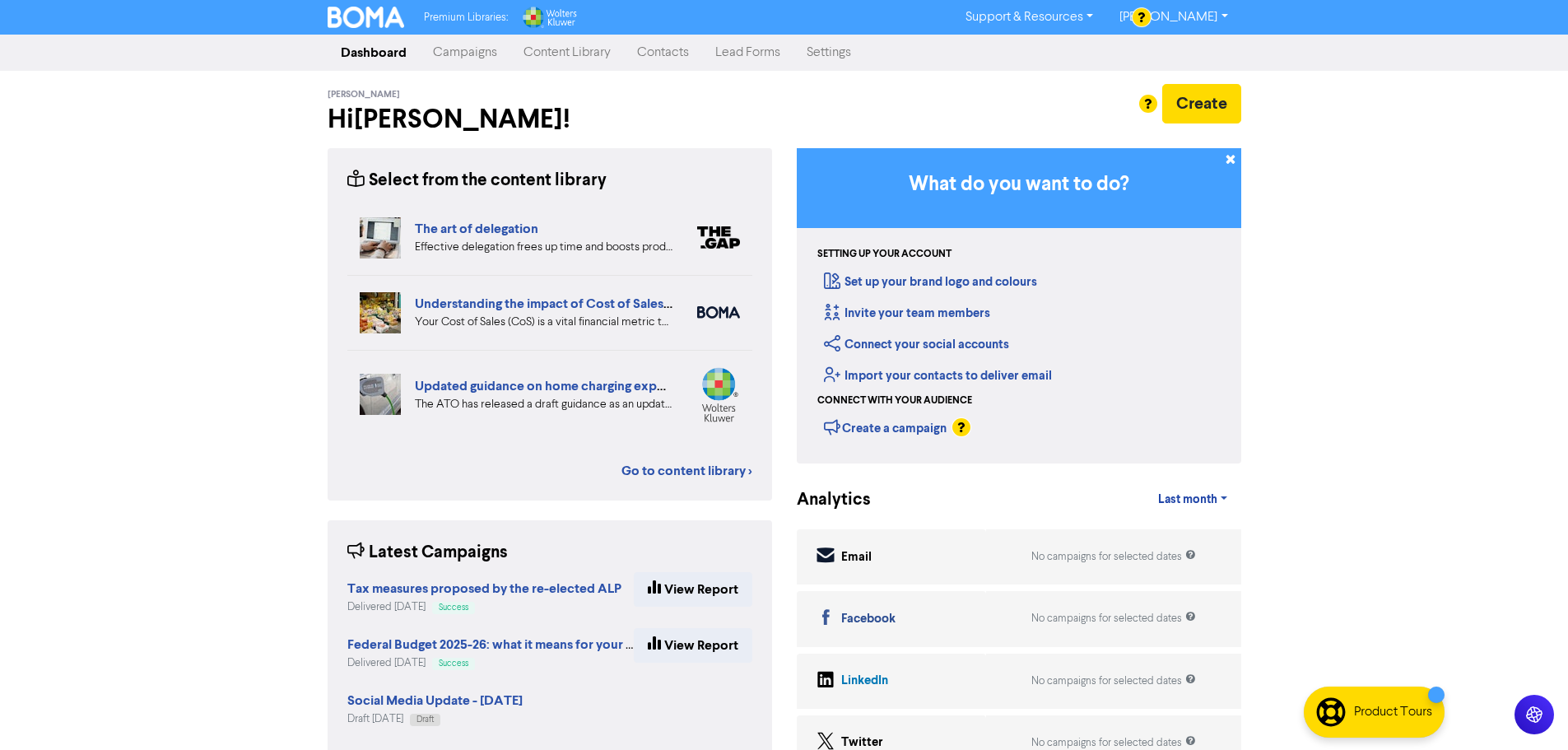 click on "Dashboard Campaigns Content Library Contacts Lead Forms Settings" at bounding box center (784, 53) 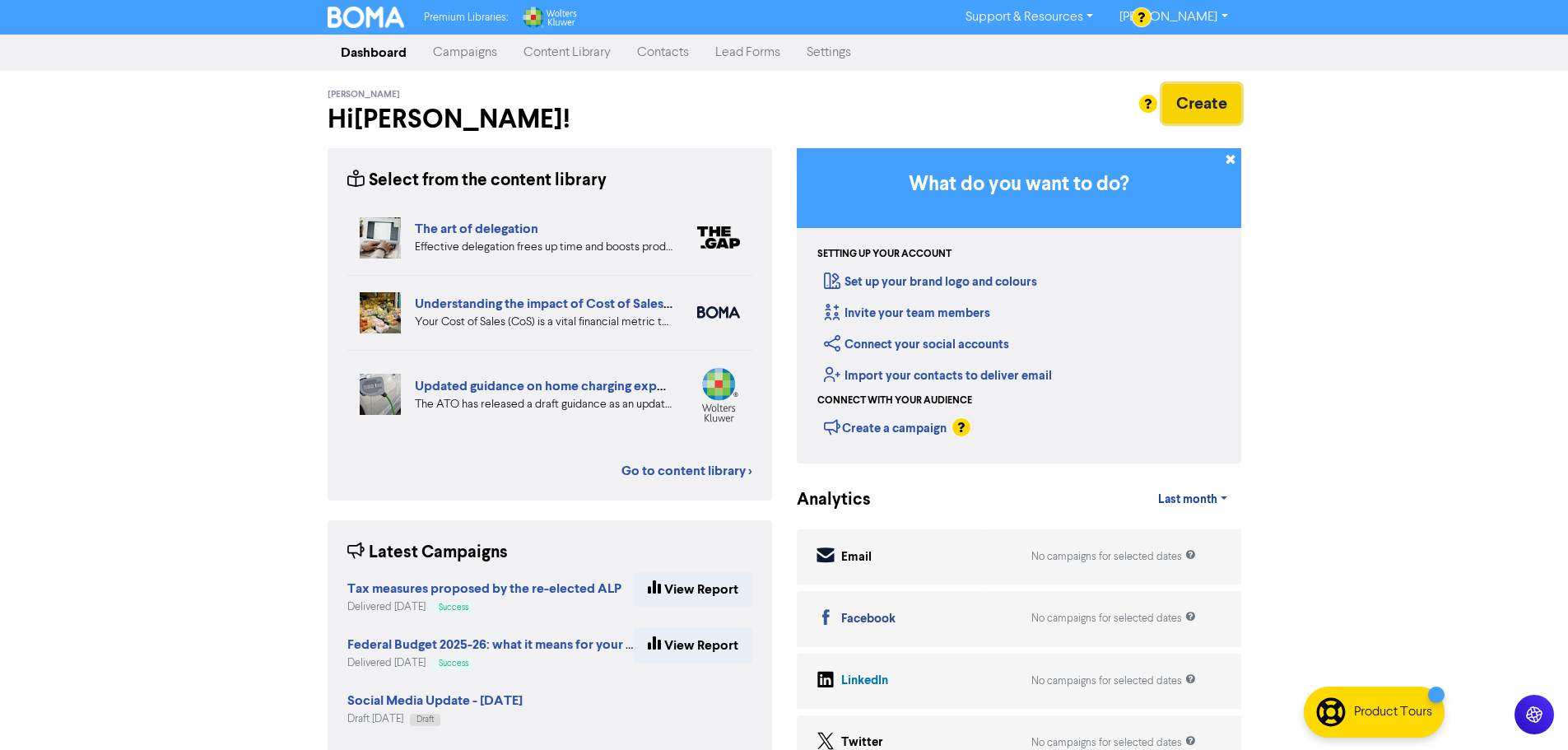 click on "Create" at bounding box center (1202, 104) 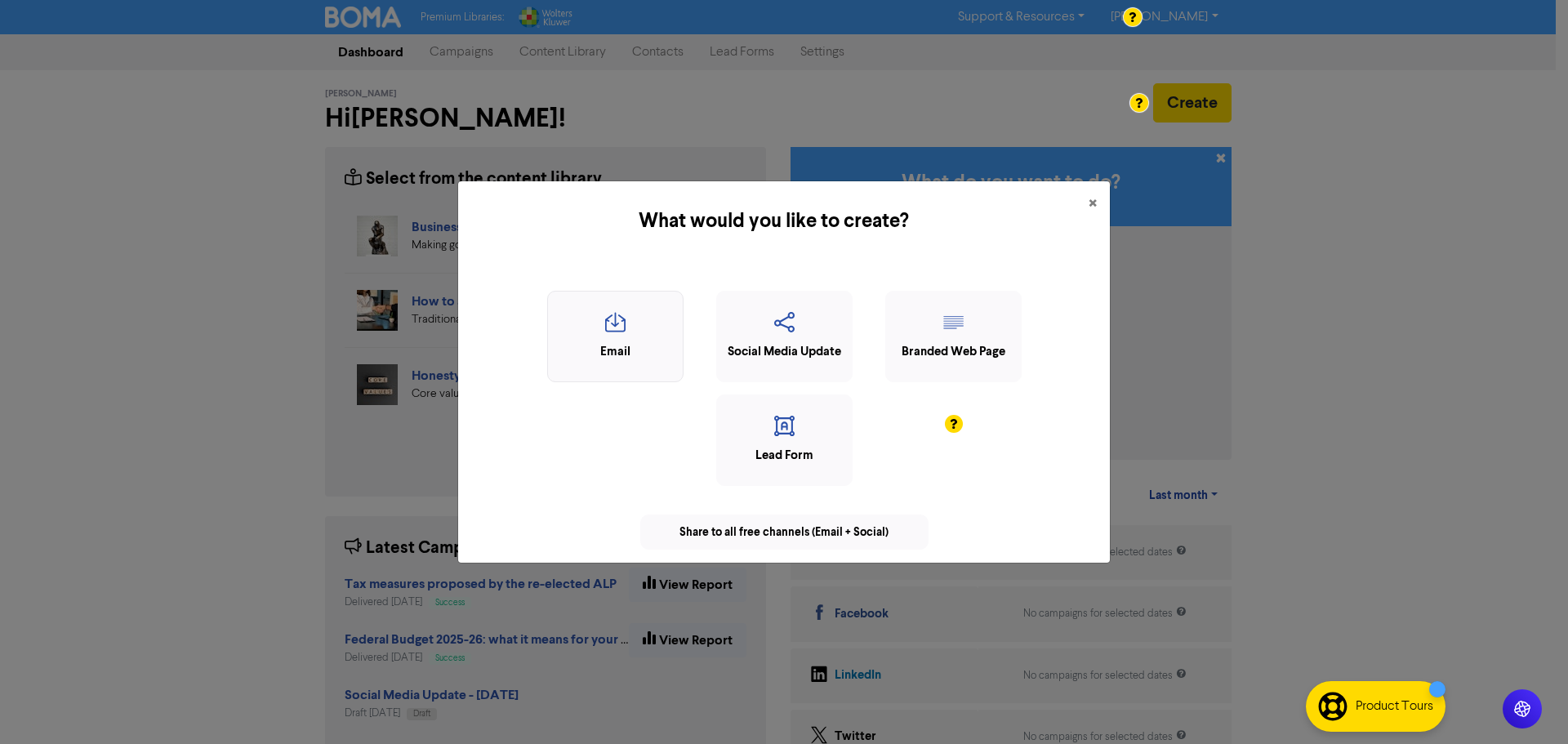 click on "Email" at bounding box center [615, 352] 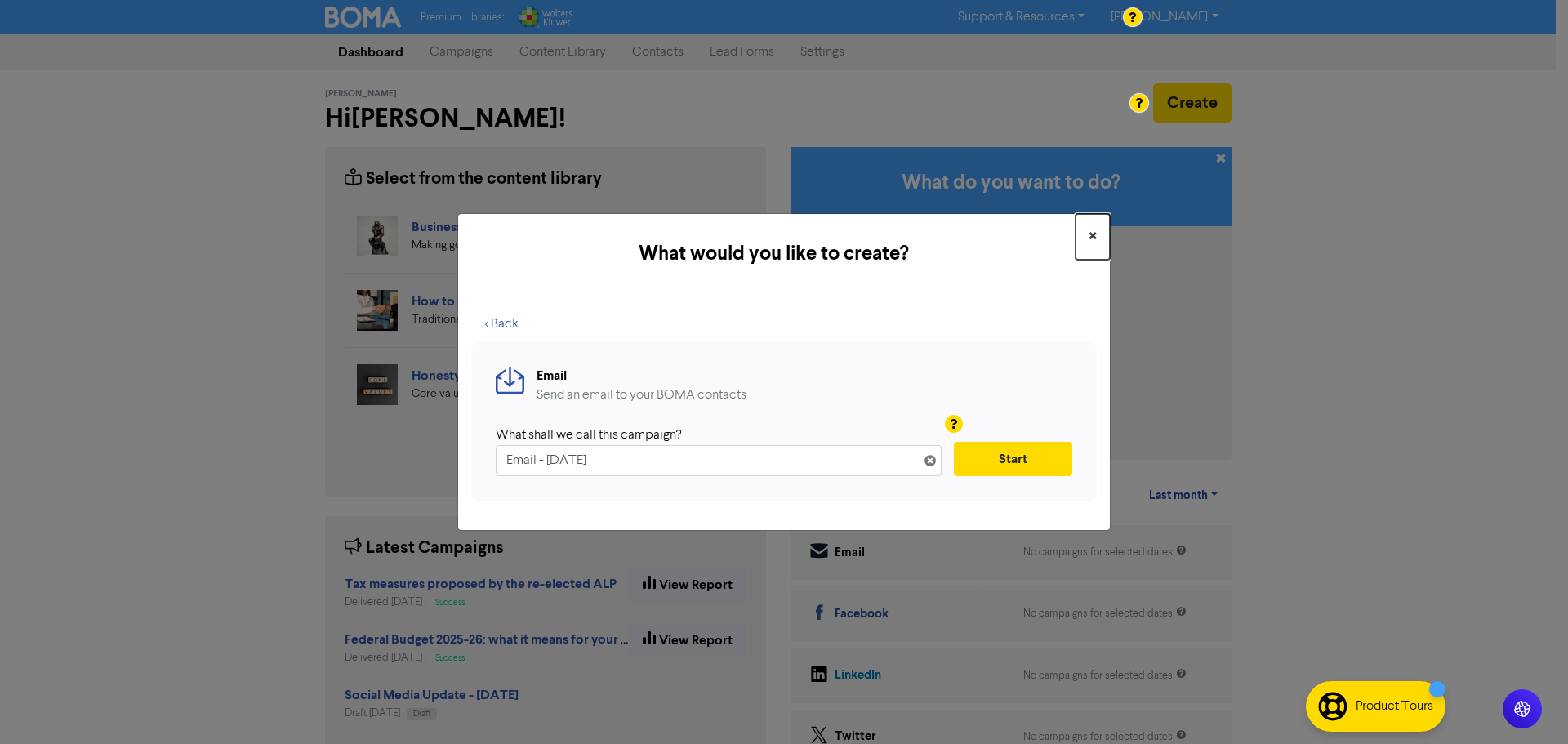 click on "×" at bounding box center [1093, 237] 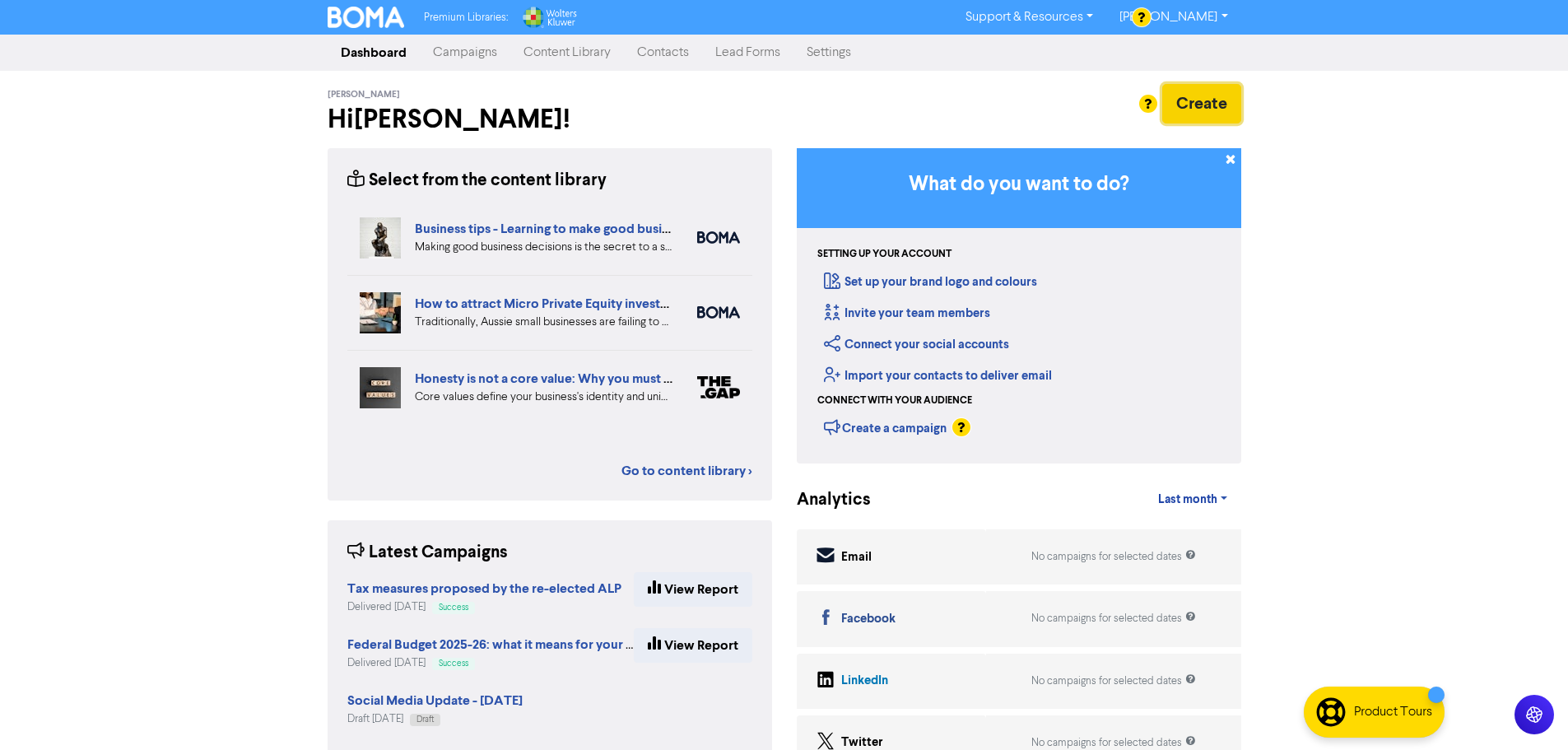 click on "Create" at bounding box center (1202, 104) 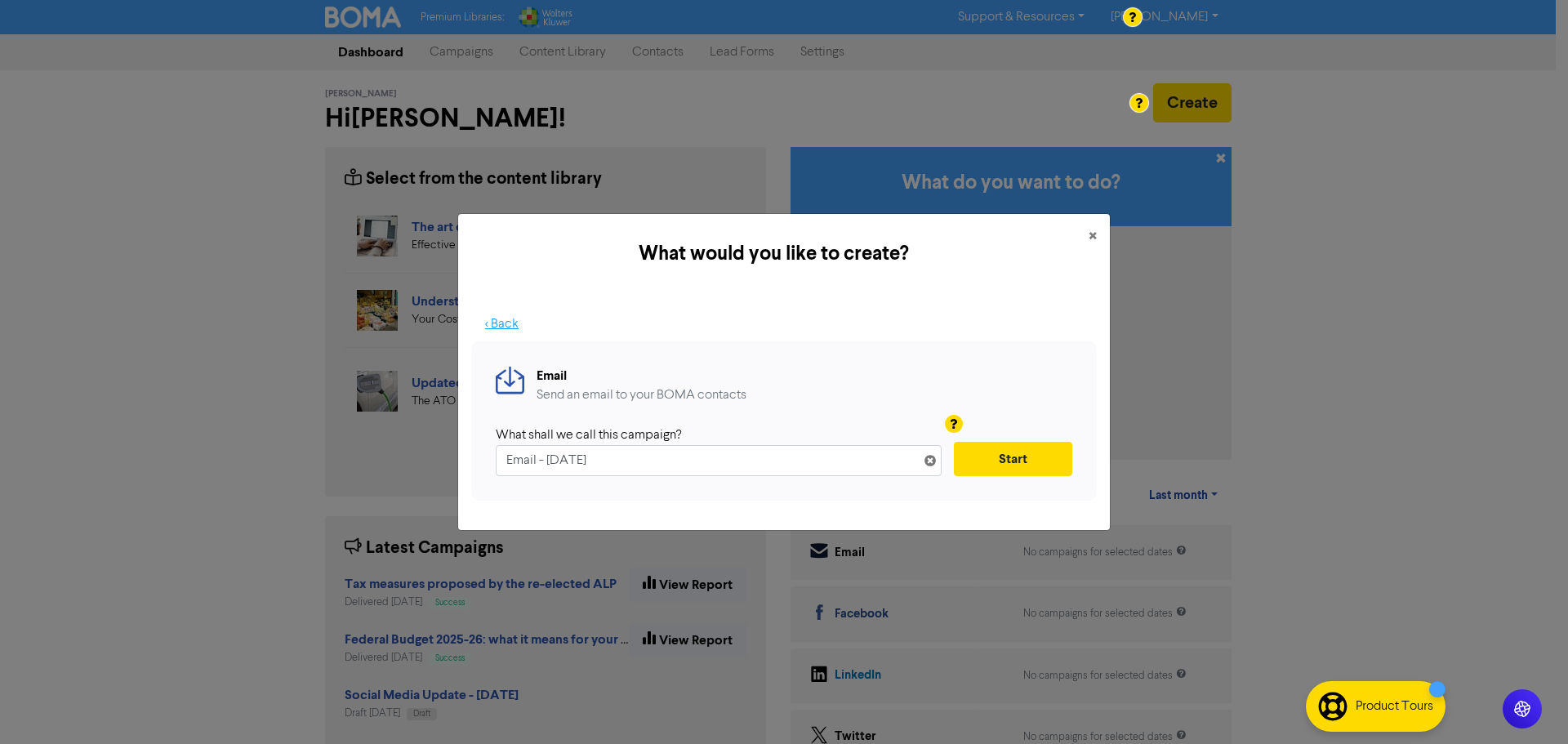click on "< Back" at bounding box center (501, 324) 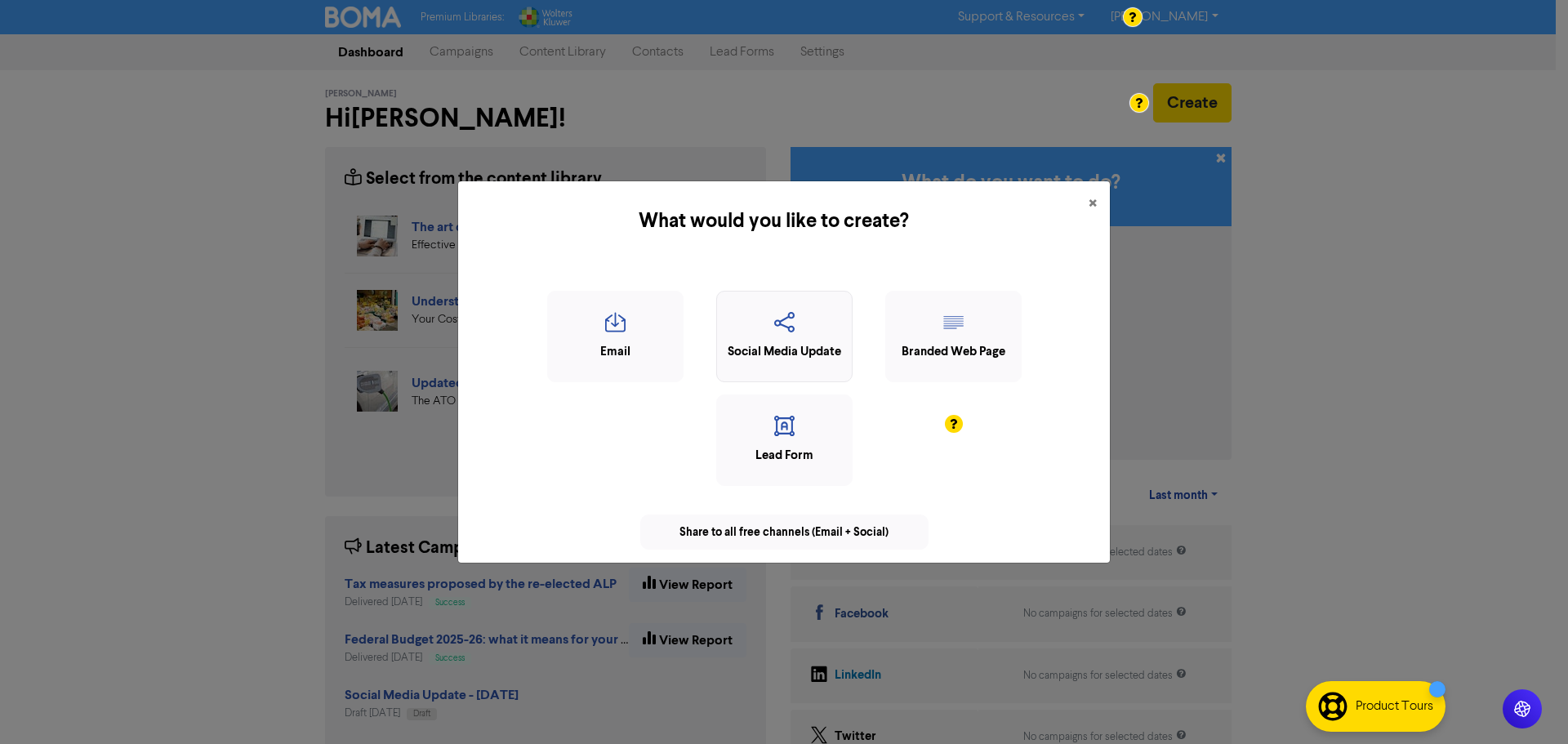 click at bounding box center [784, 327] 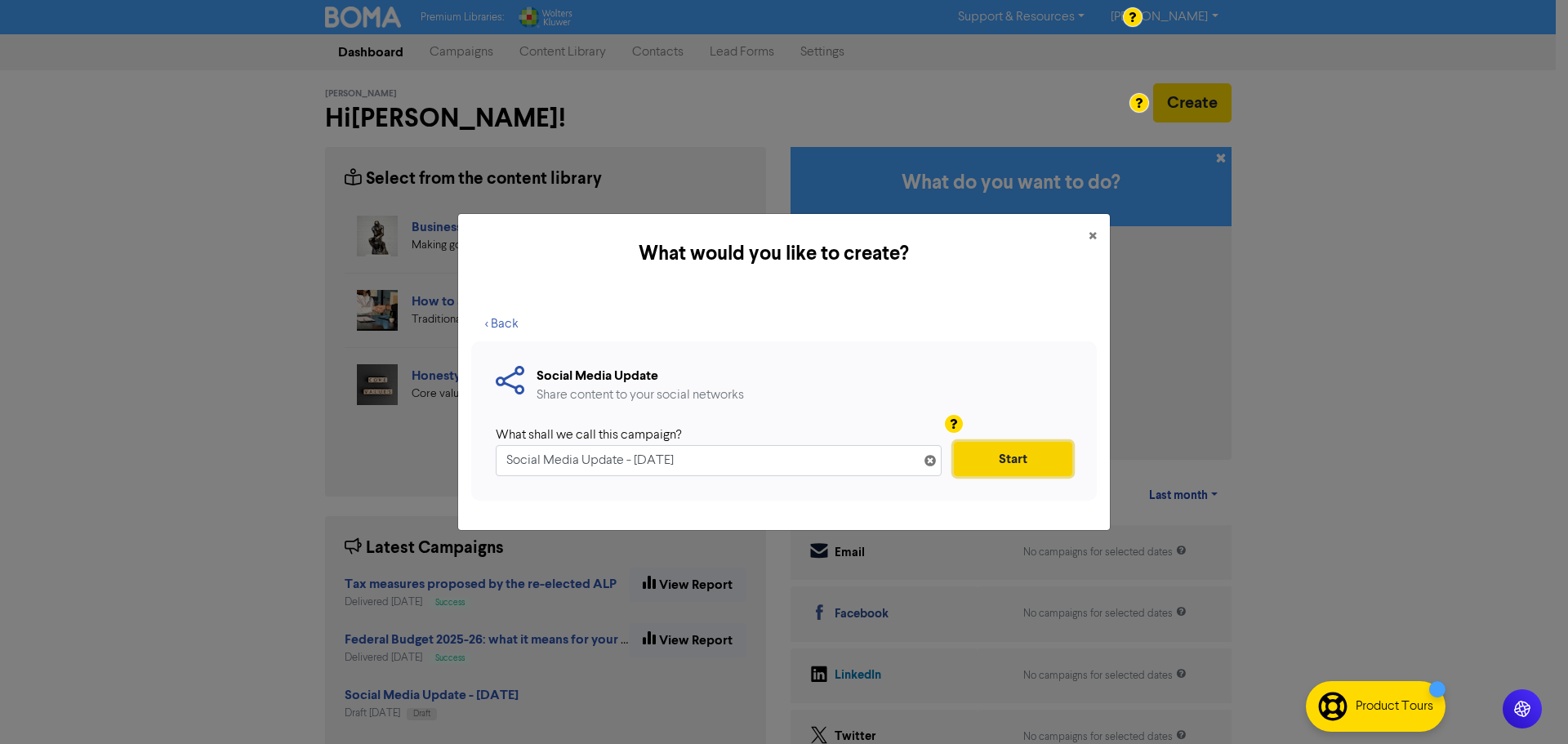 click on "Start" at bounding box center [1013, 459] 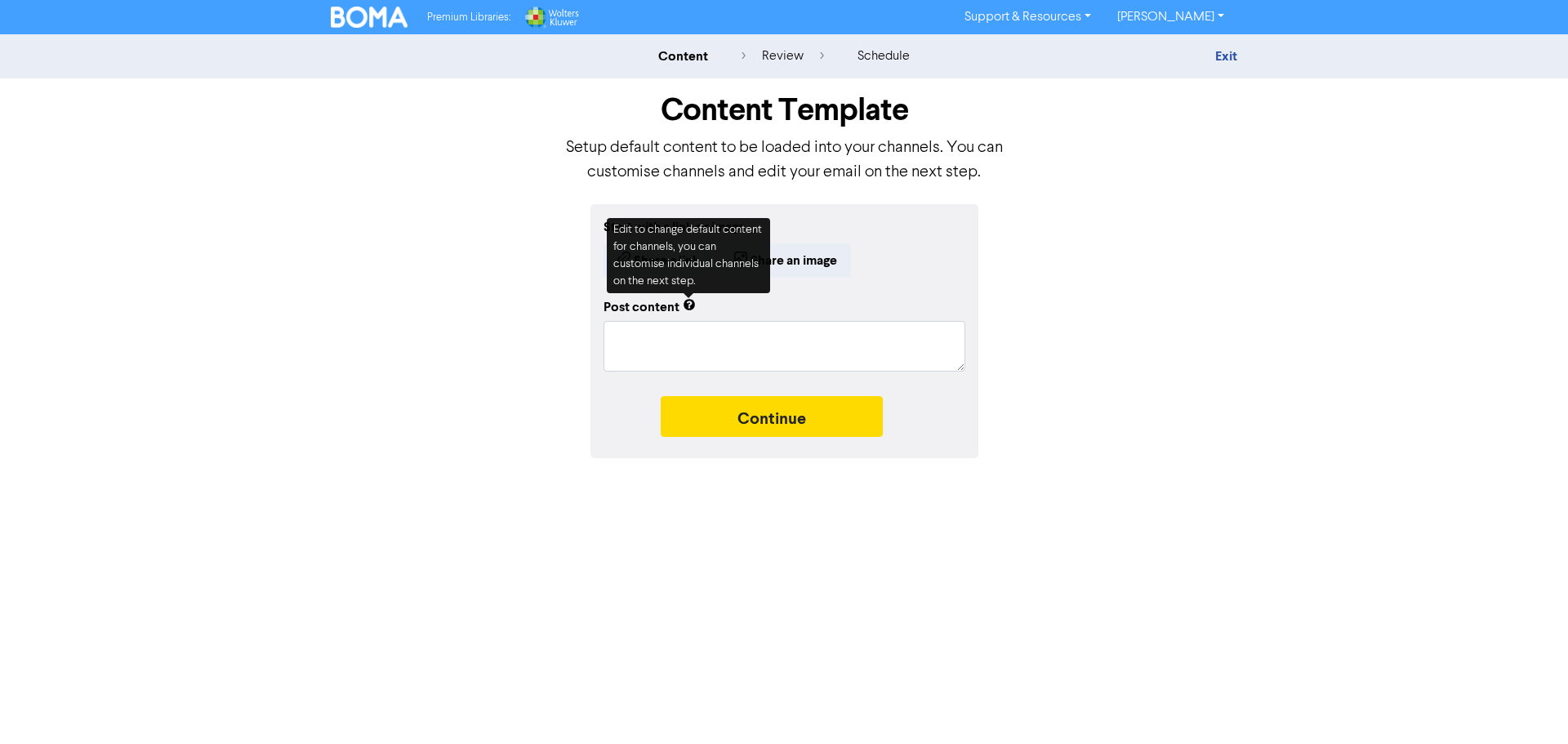click on "Post content" at bounding box center (649, 307) 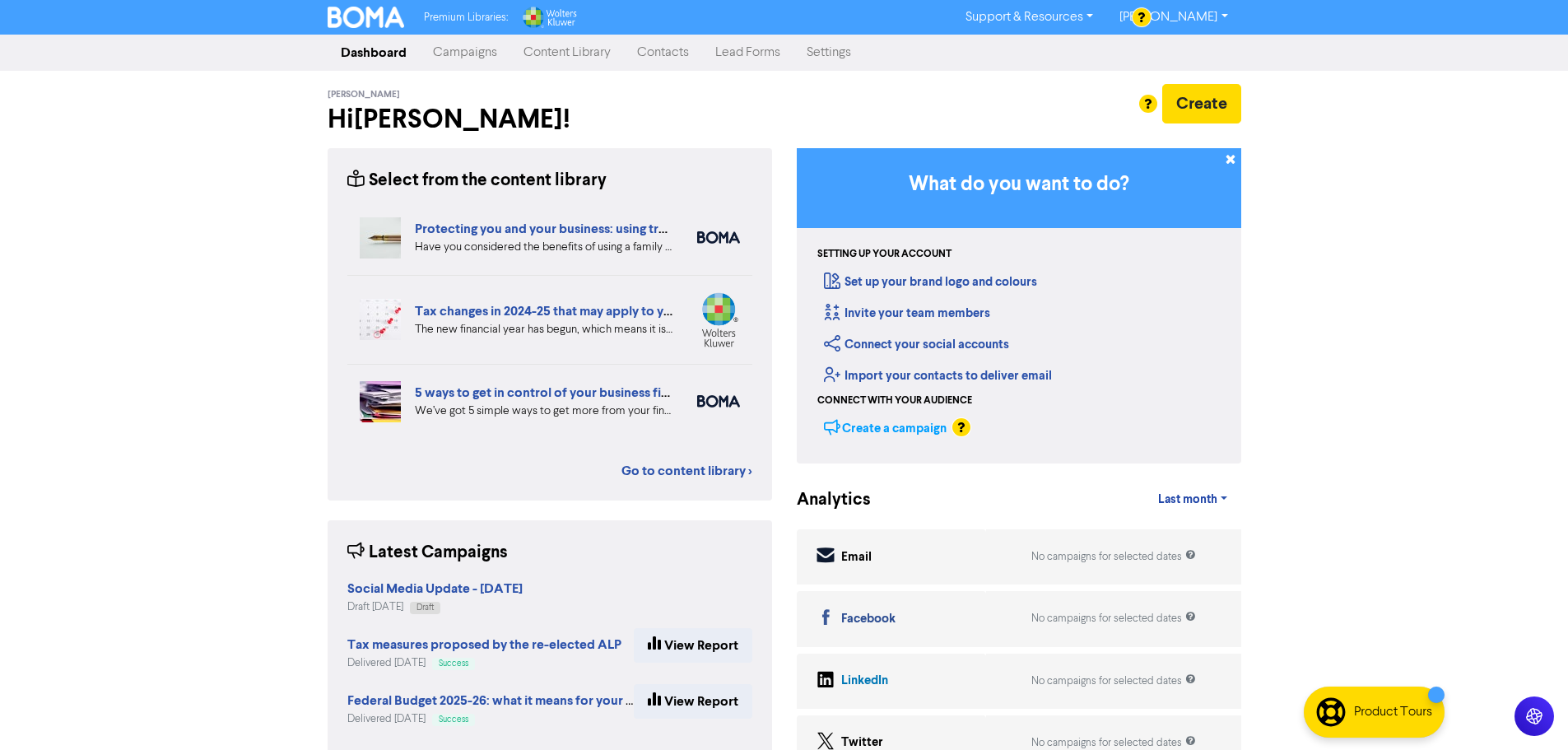 click on "Create a campaign" at bounding box center (885, 427) 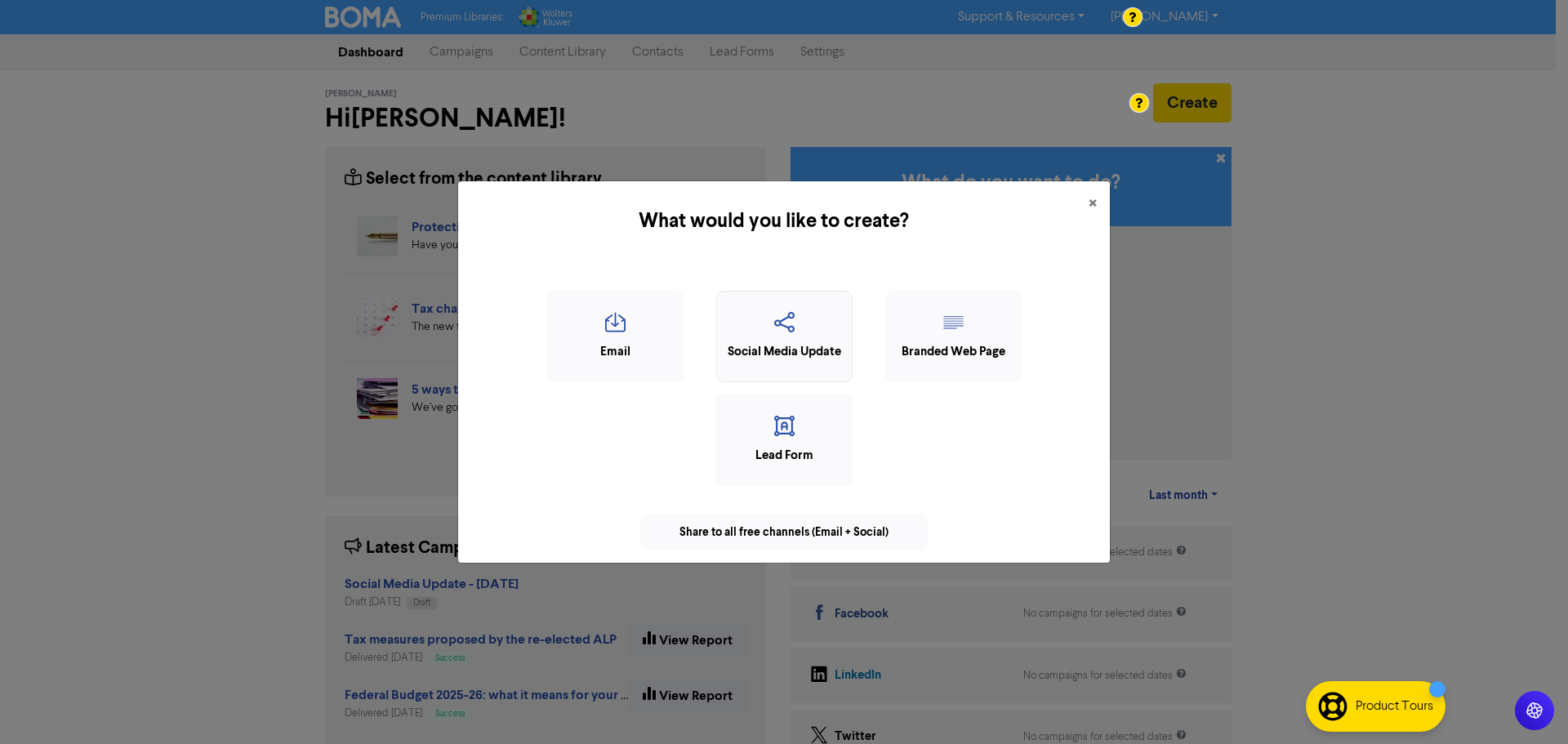 click on "Social Media Update" at bounding box center [784, 336] 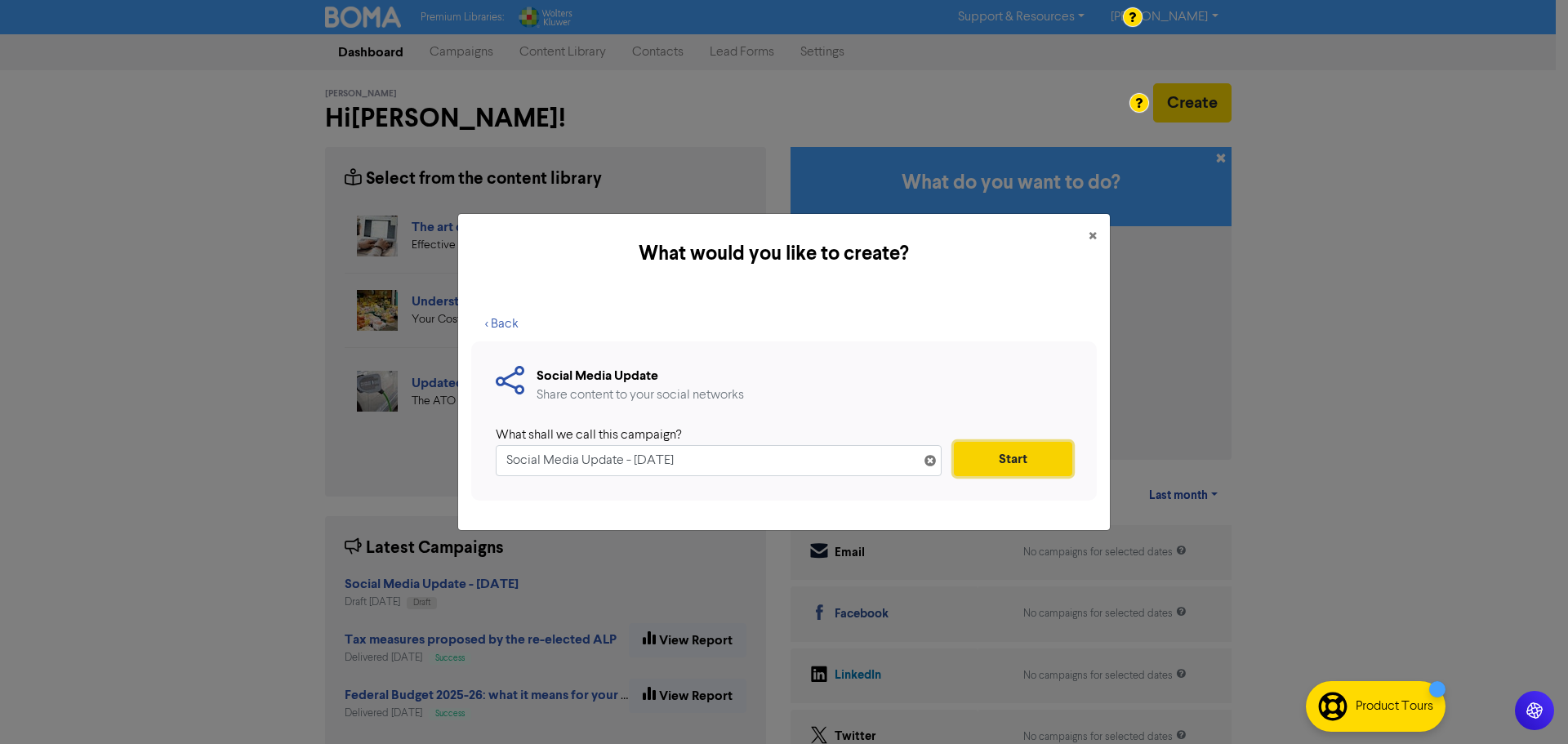 click on "Start" at bounding box center [1013, 459] 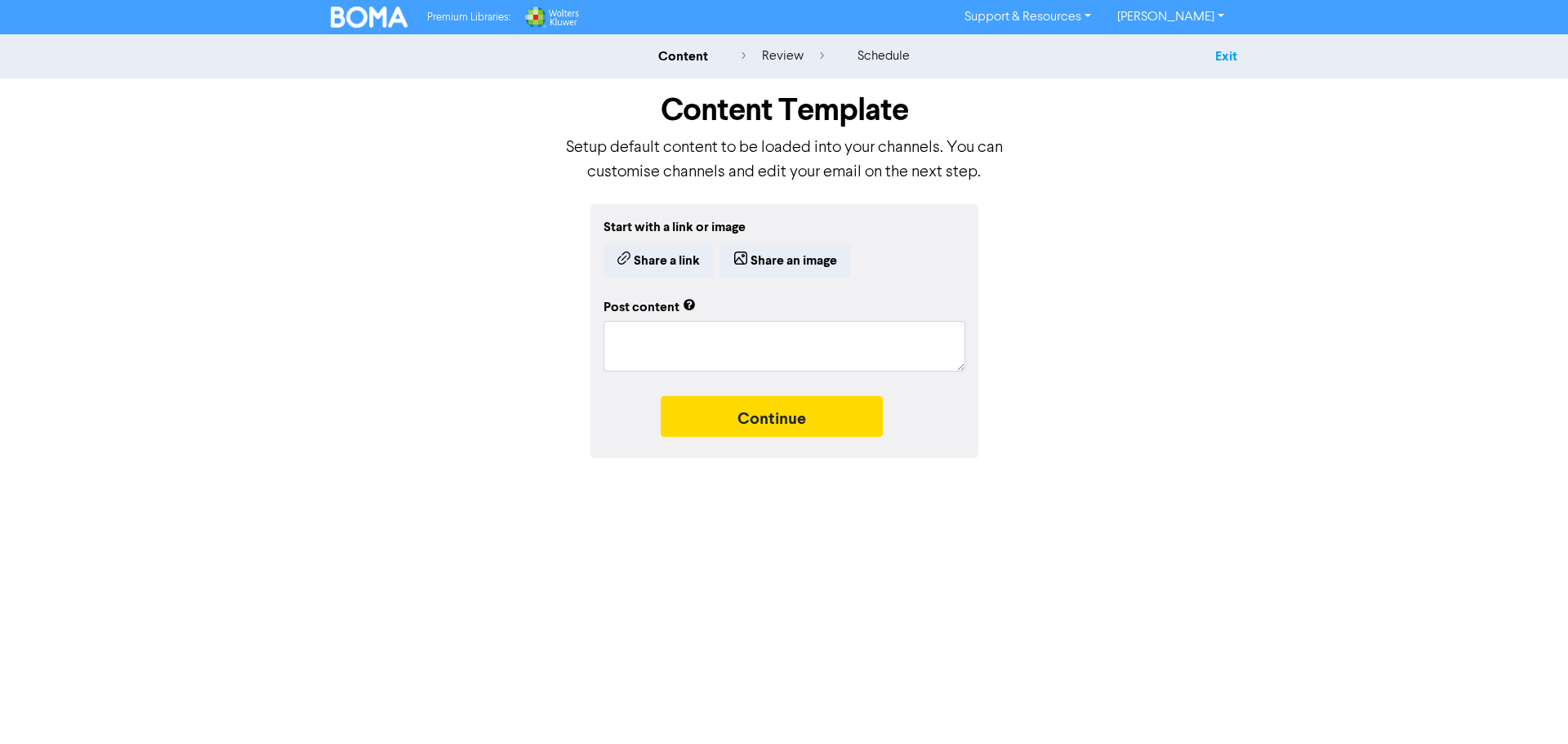 click on "Exit" at bounding box center [1226, 56] 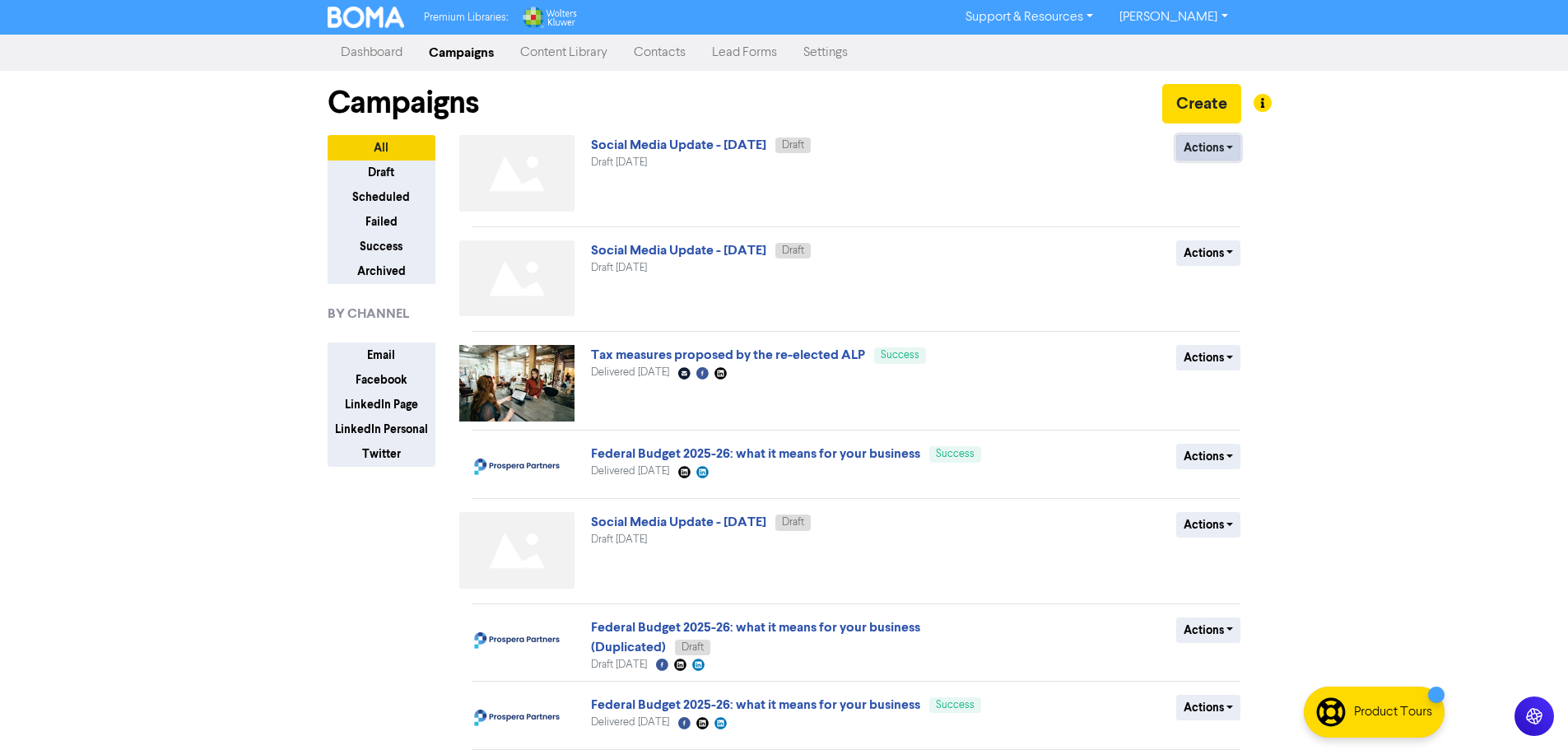 click on "Actions" at bounding box center [1208, 147] 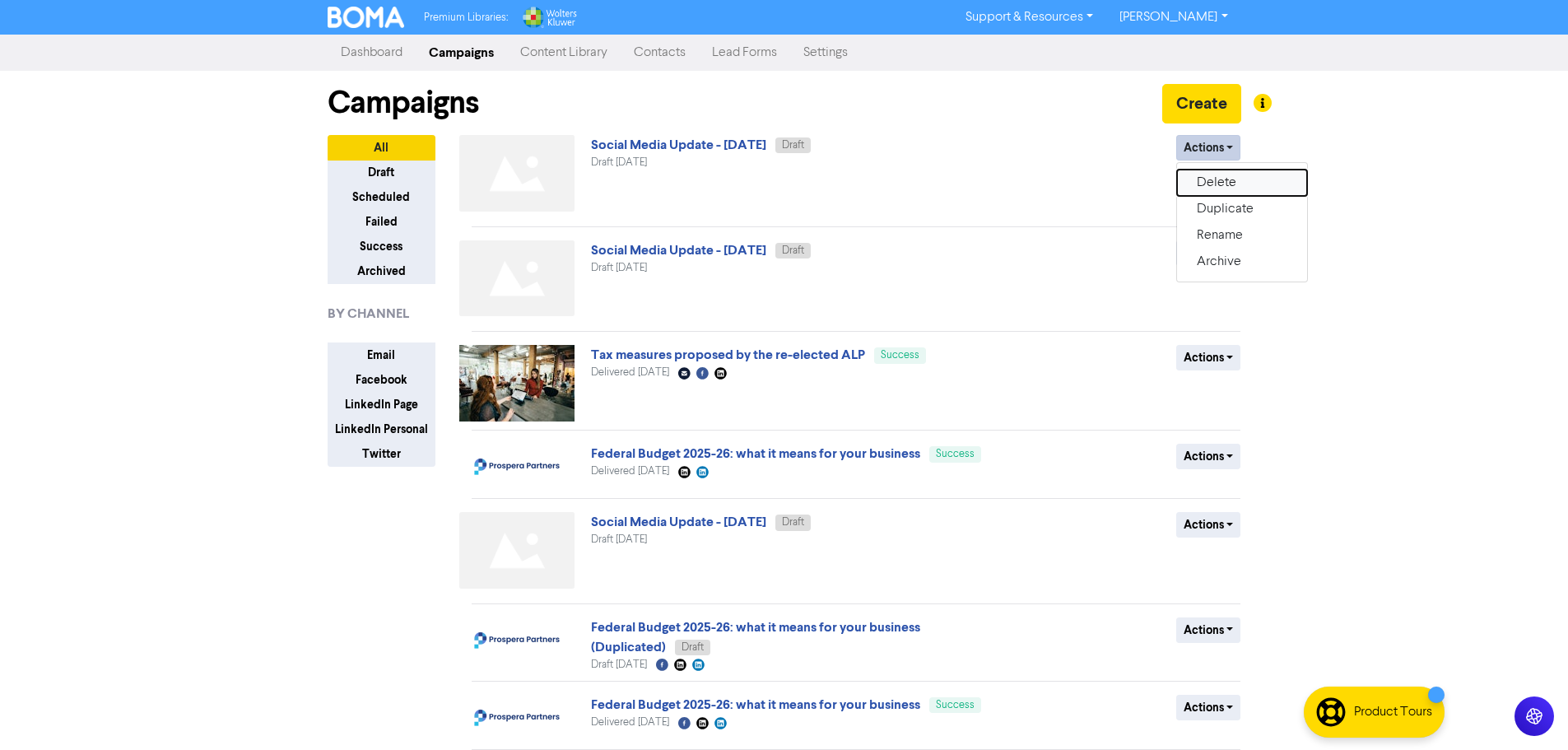 click on "Delete" at bounding box center (1242, 183) 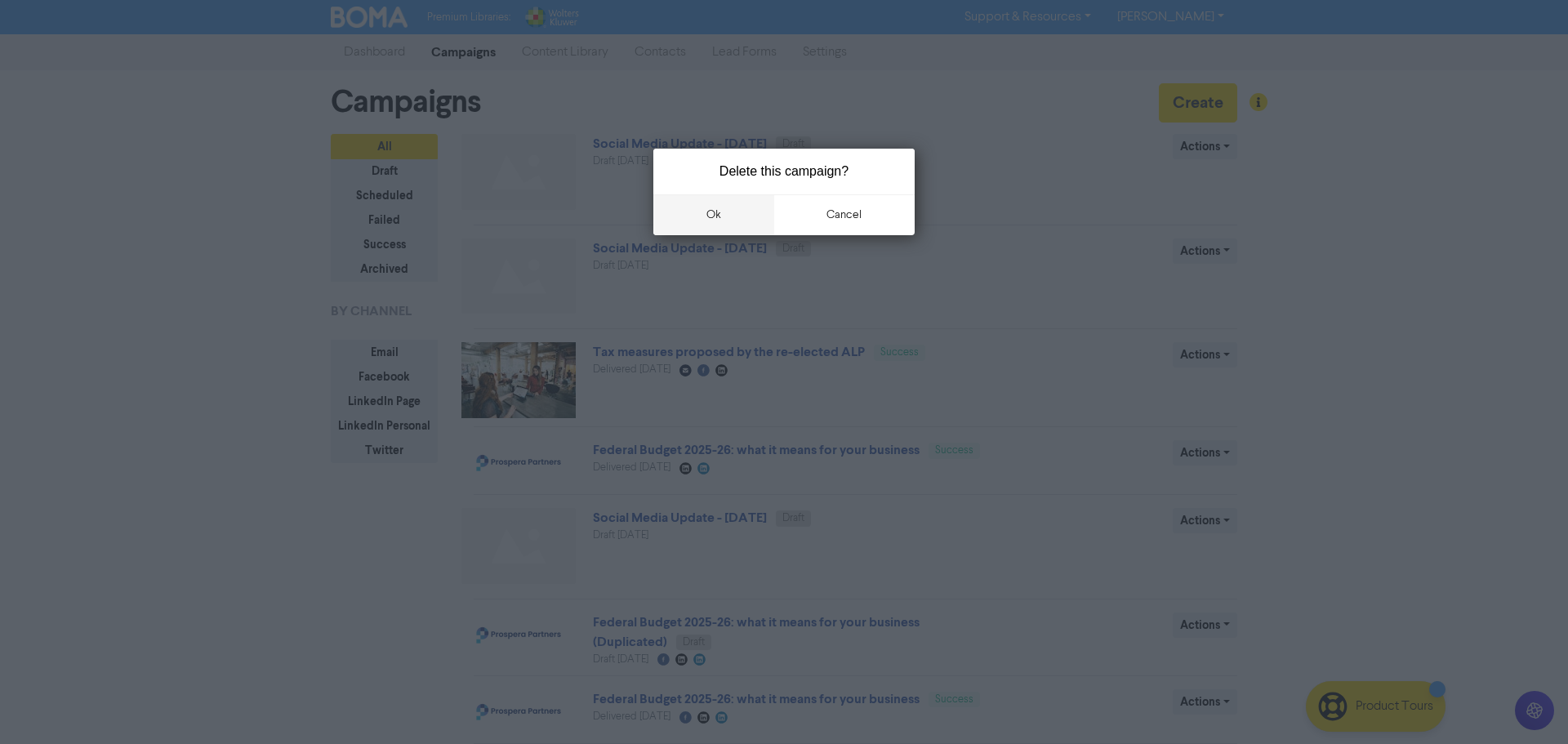click on "ok" at bounding box center (714, 215) 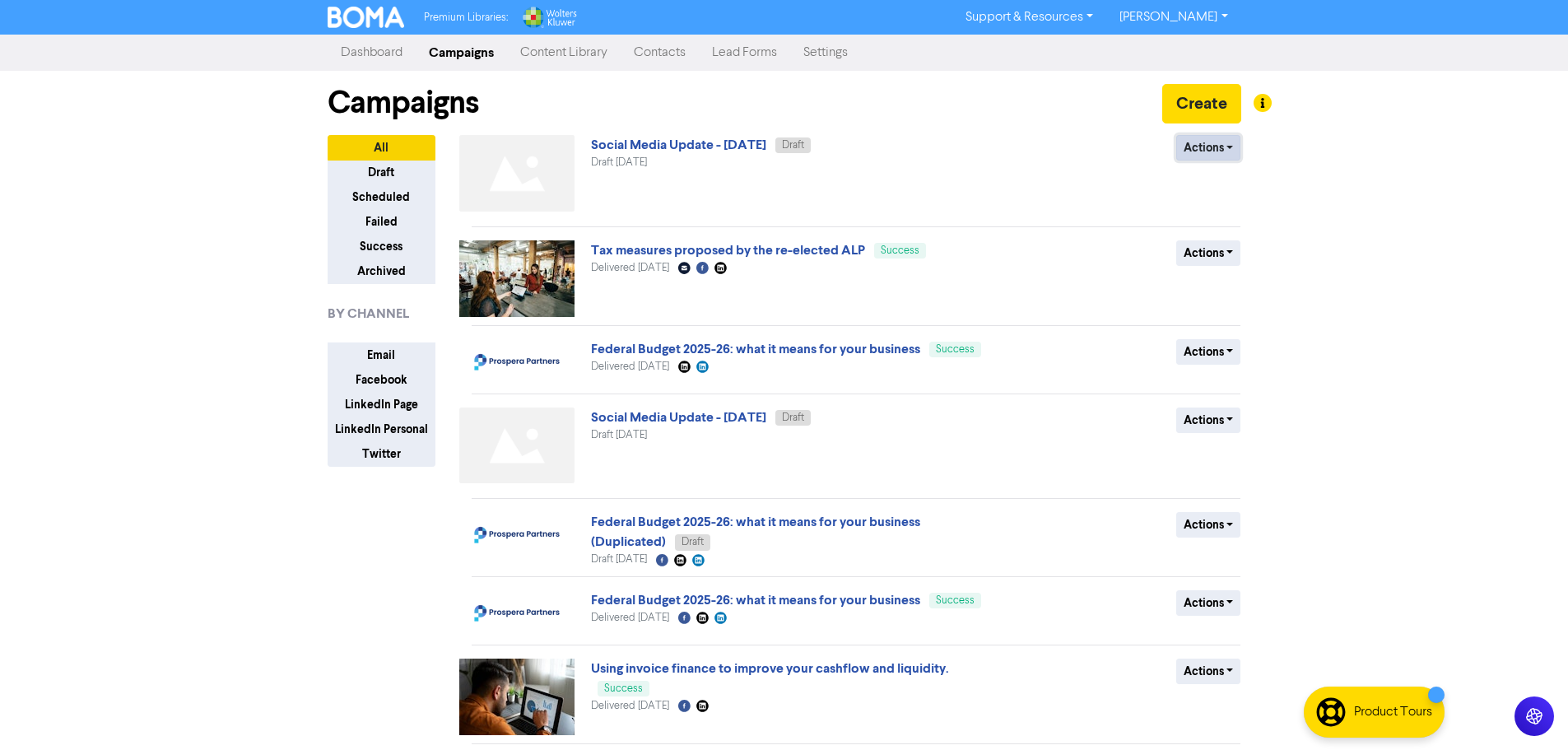 click on "Actions" at bounding box center [1208, 147] 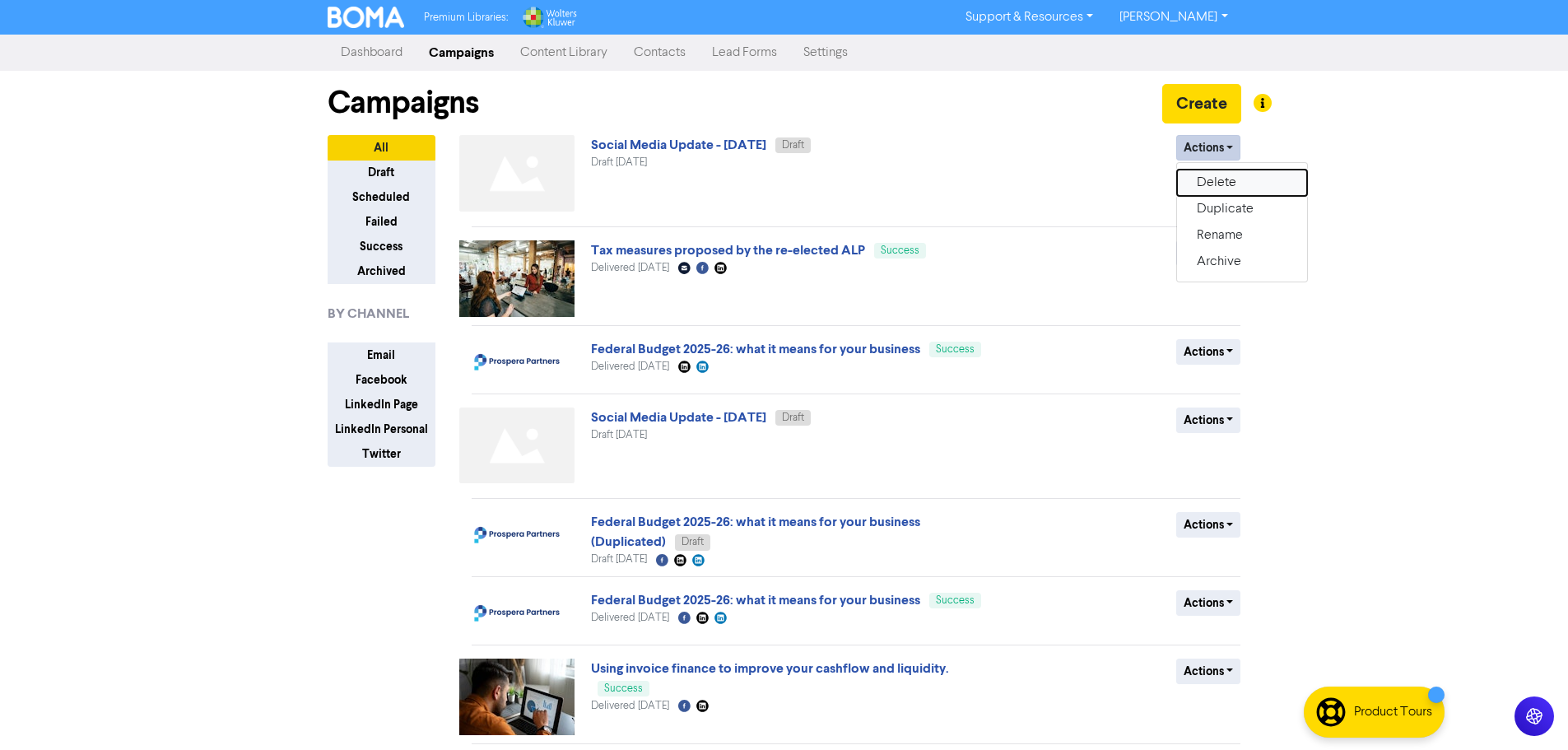 click on "Delete" at bounding box center (1242, 183) 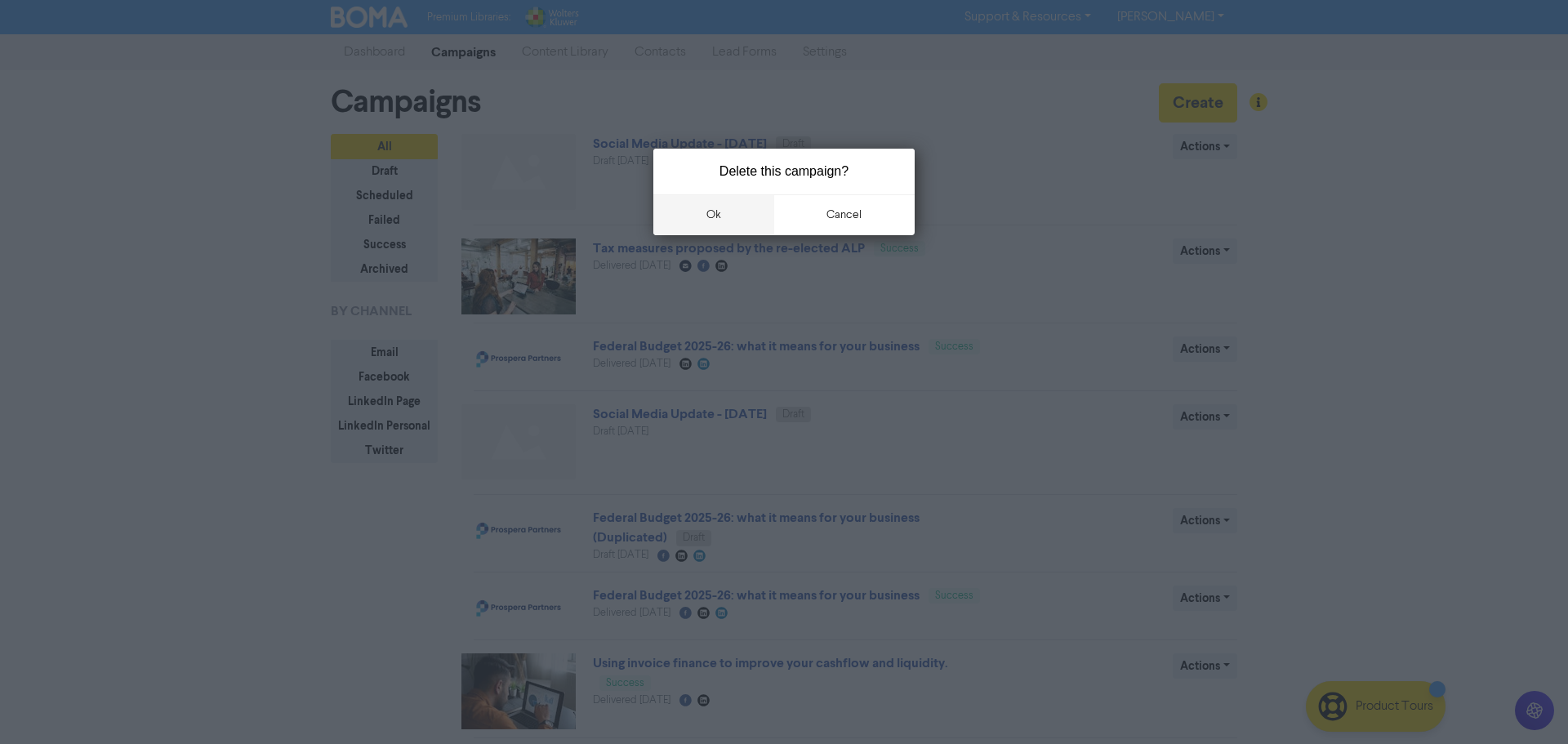 click on "ok" at bounding box center [714, 215] 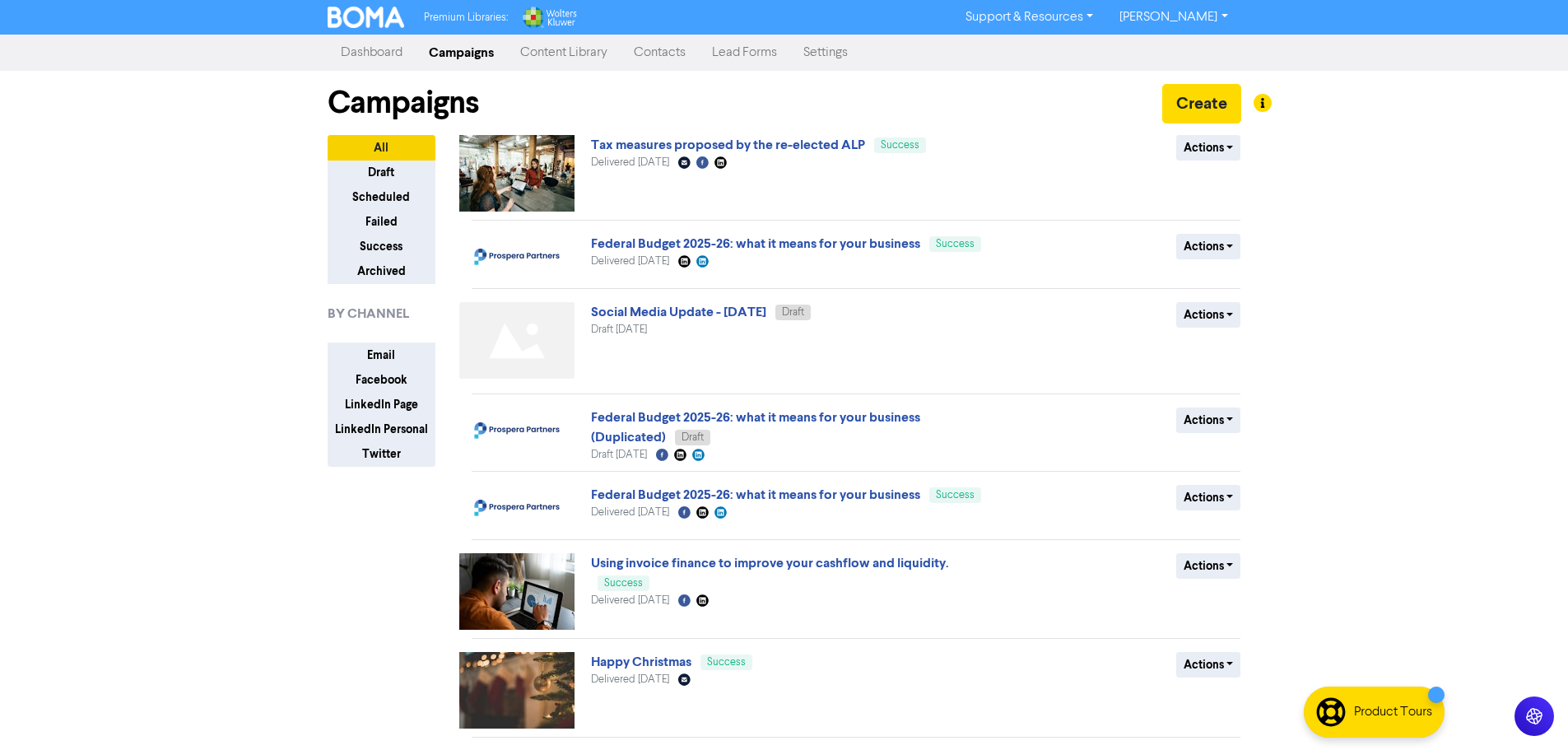 click on "Content Library" at bounding box center [564, 53] 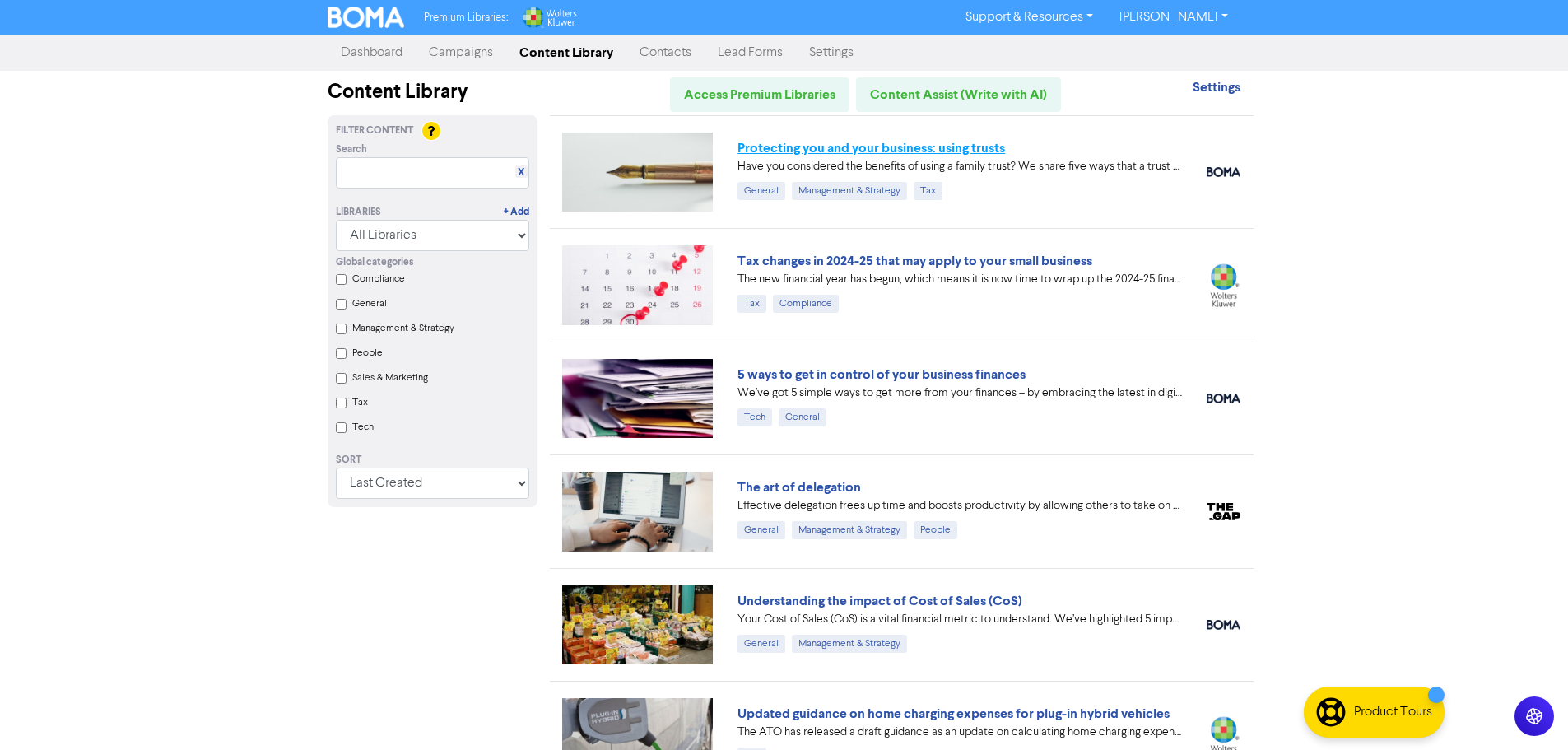 click on "Protecting you and your business: using trusts" at bounding box center (871, 148) 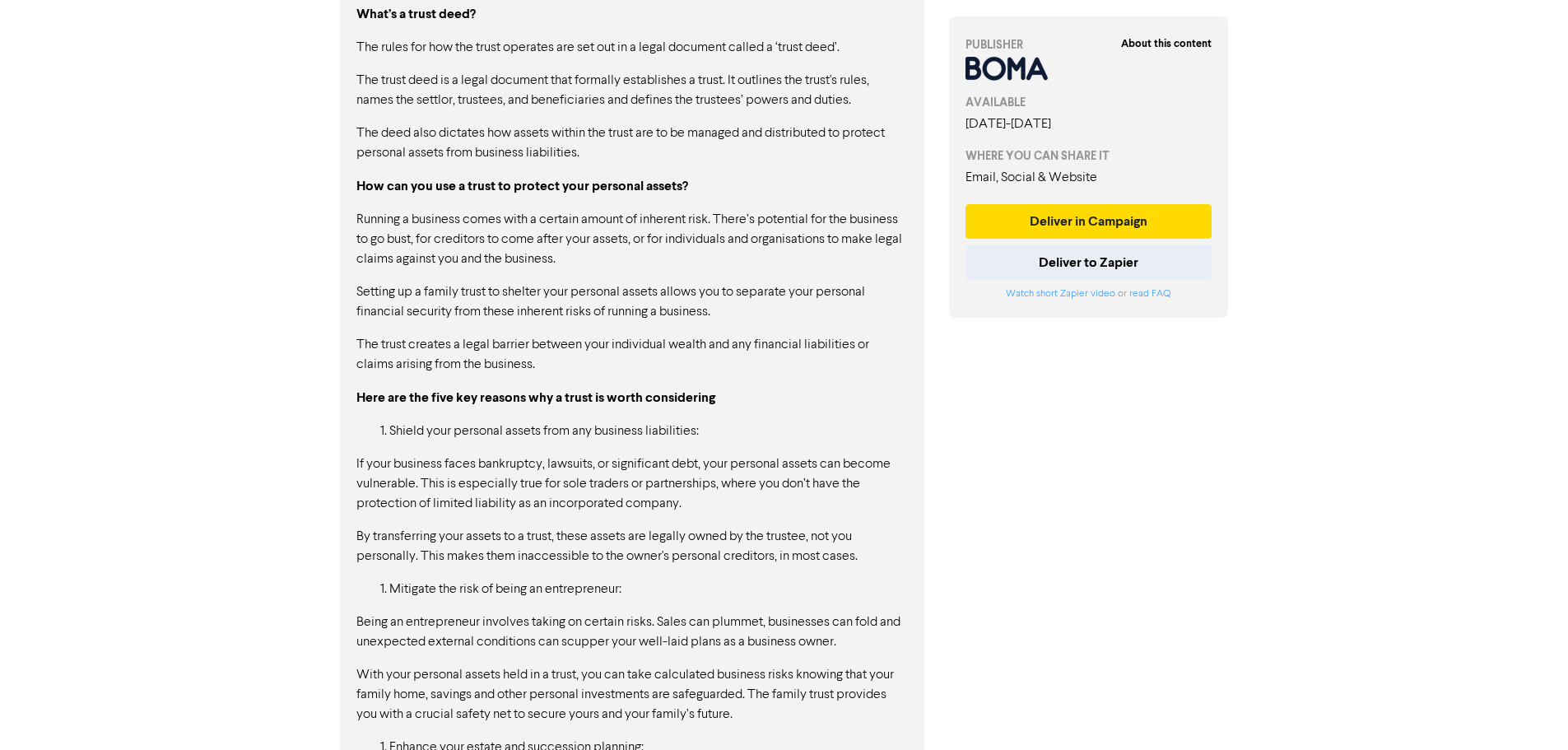 scroll, scrollTop: 1341, scrollLeft: 0, axis: vertical 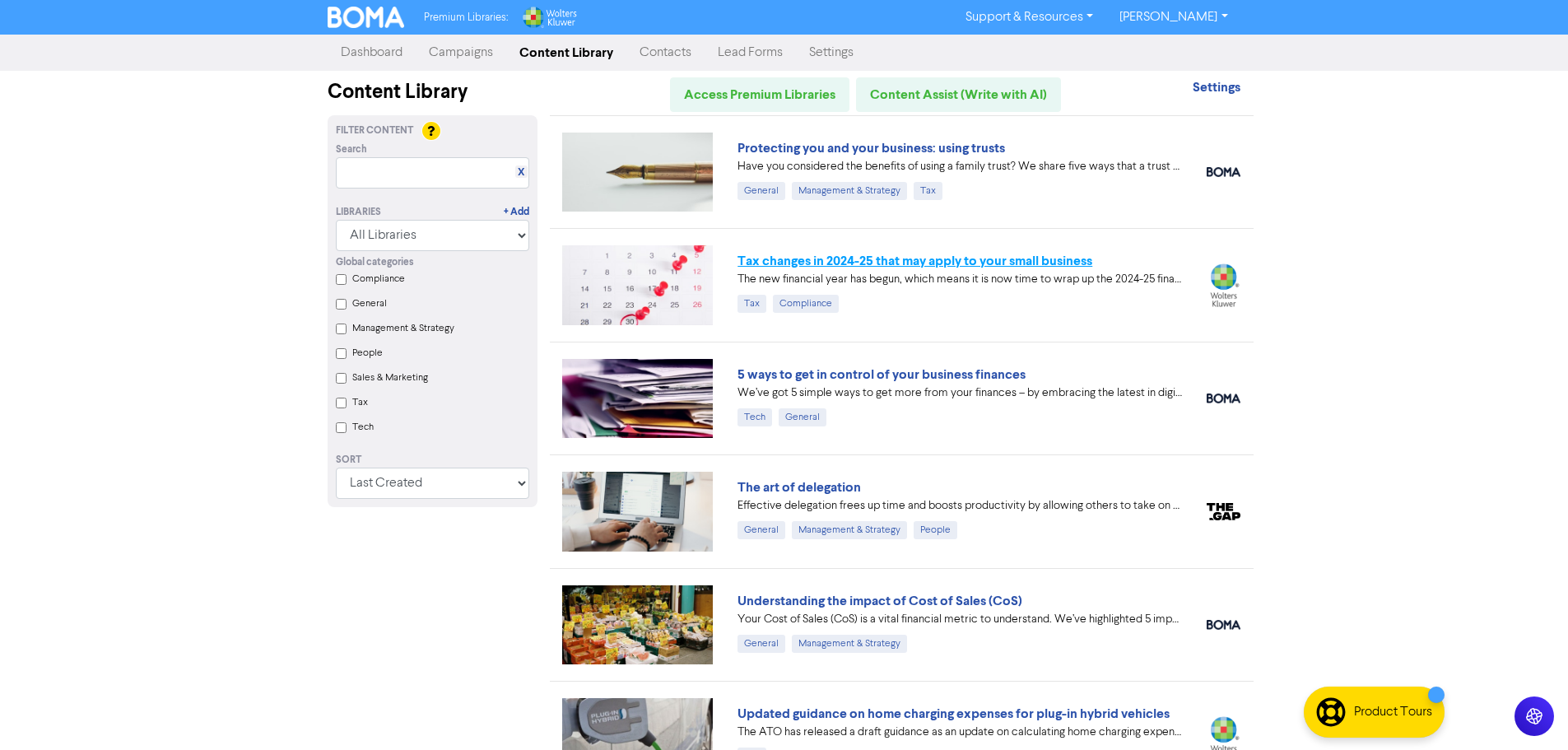 click on "Tax changes in 2024-25 that may apply to your small business" at bounding box center [914, 261] 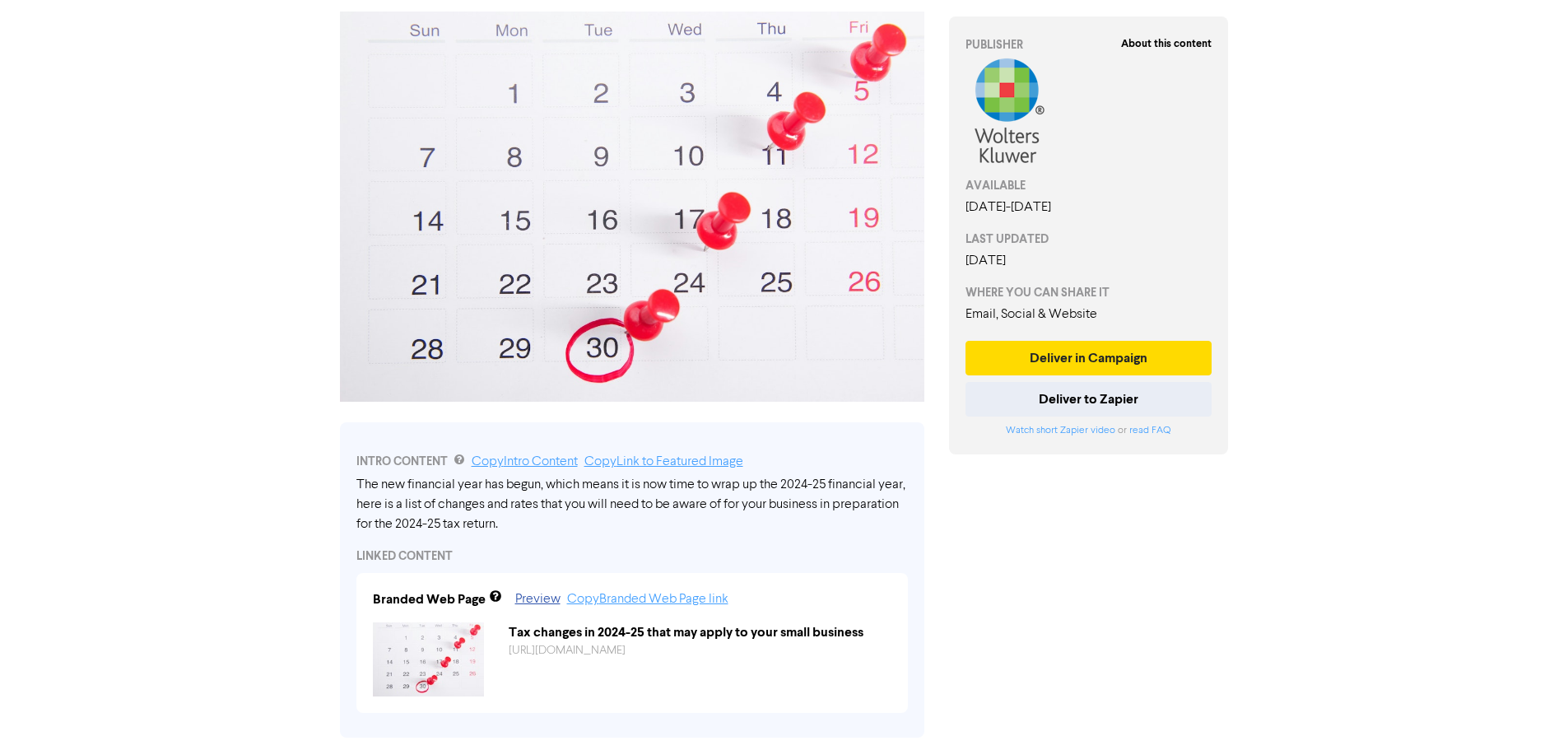 scroll, scrollTop: 0, scrollLeft: 0, axis: both 